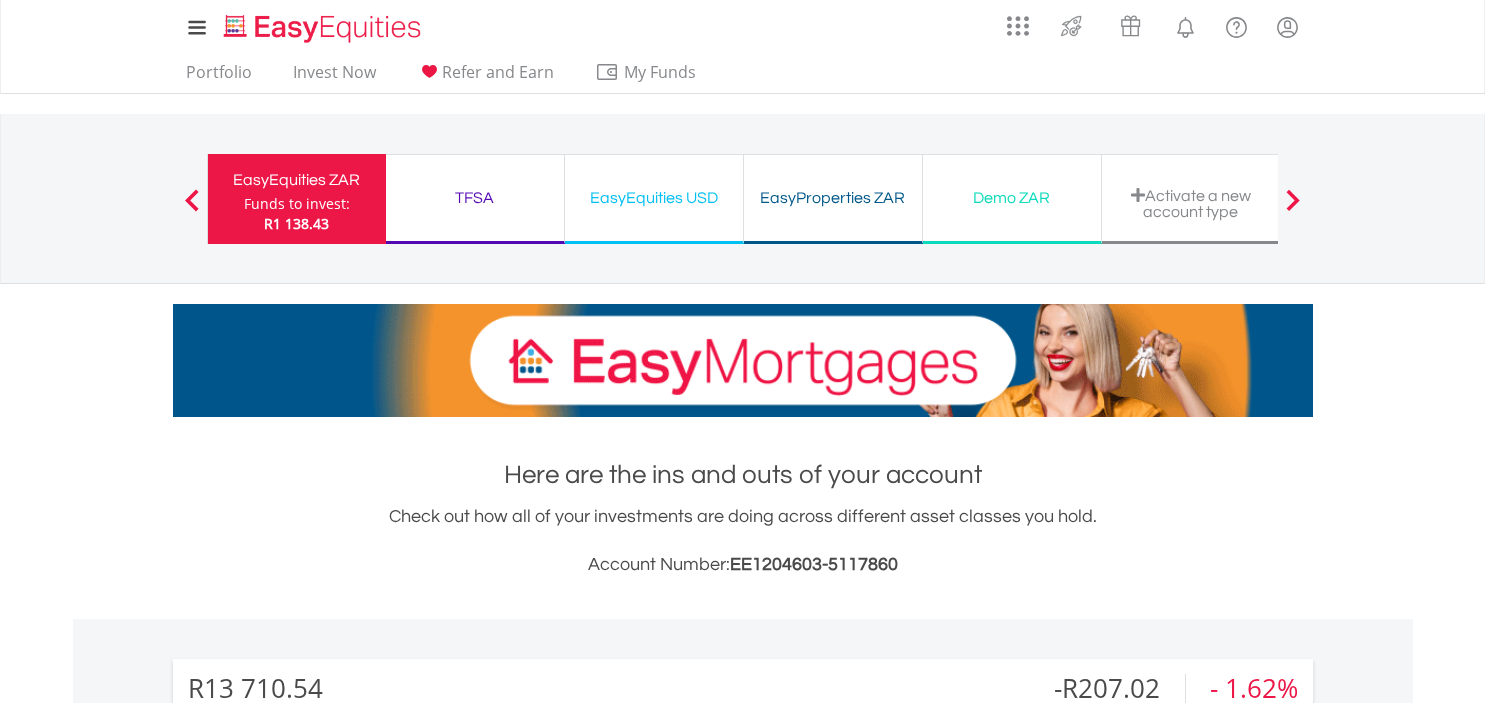 scroll, scrollTop: 0, scrollLeft: 0, axis: both 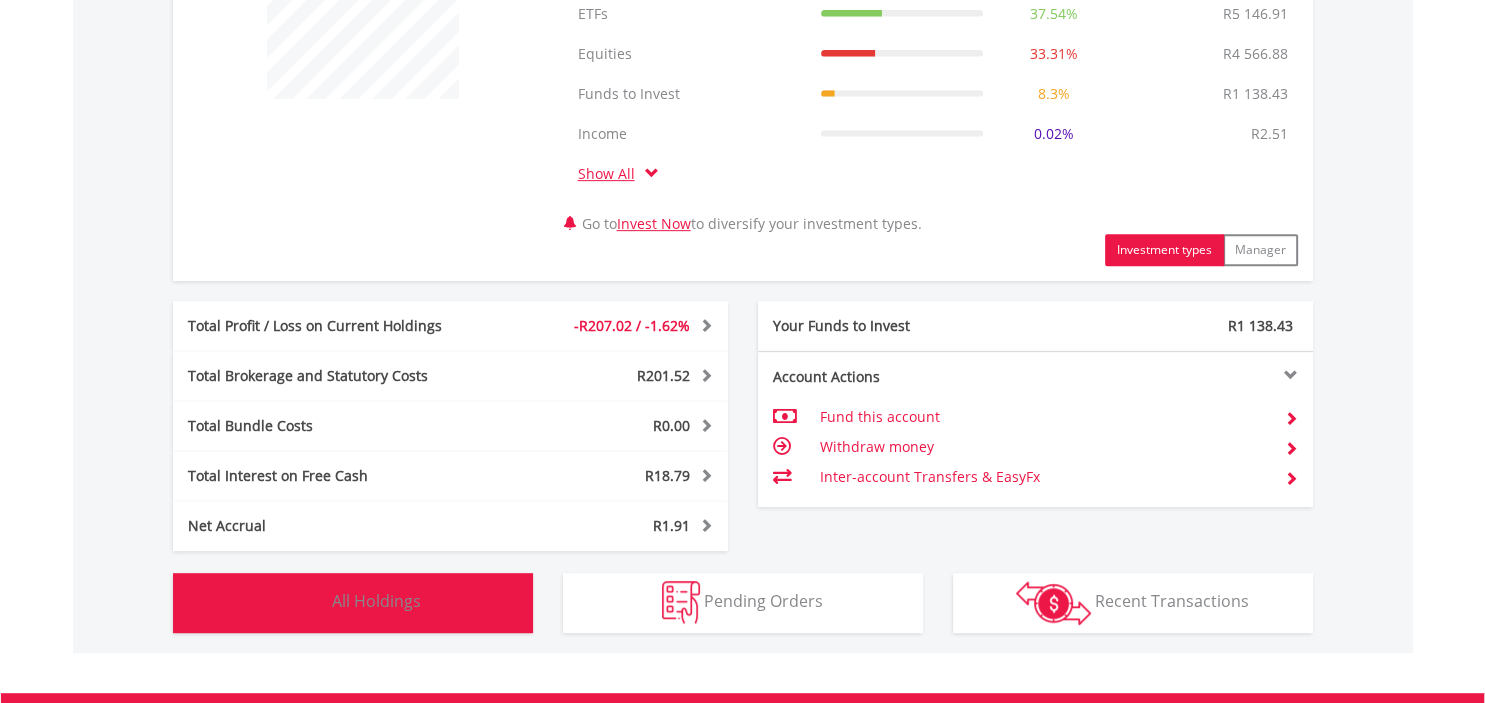 click on "All Holdings" at bounding box center (376, 601) 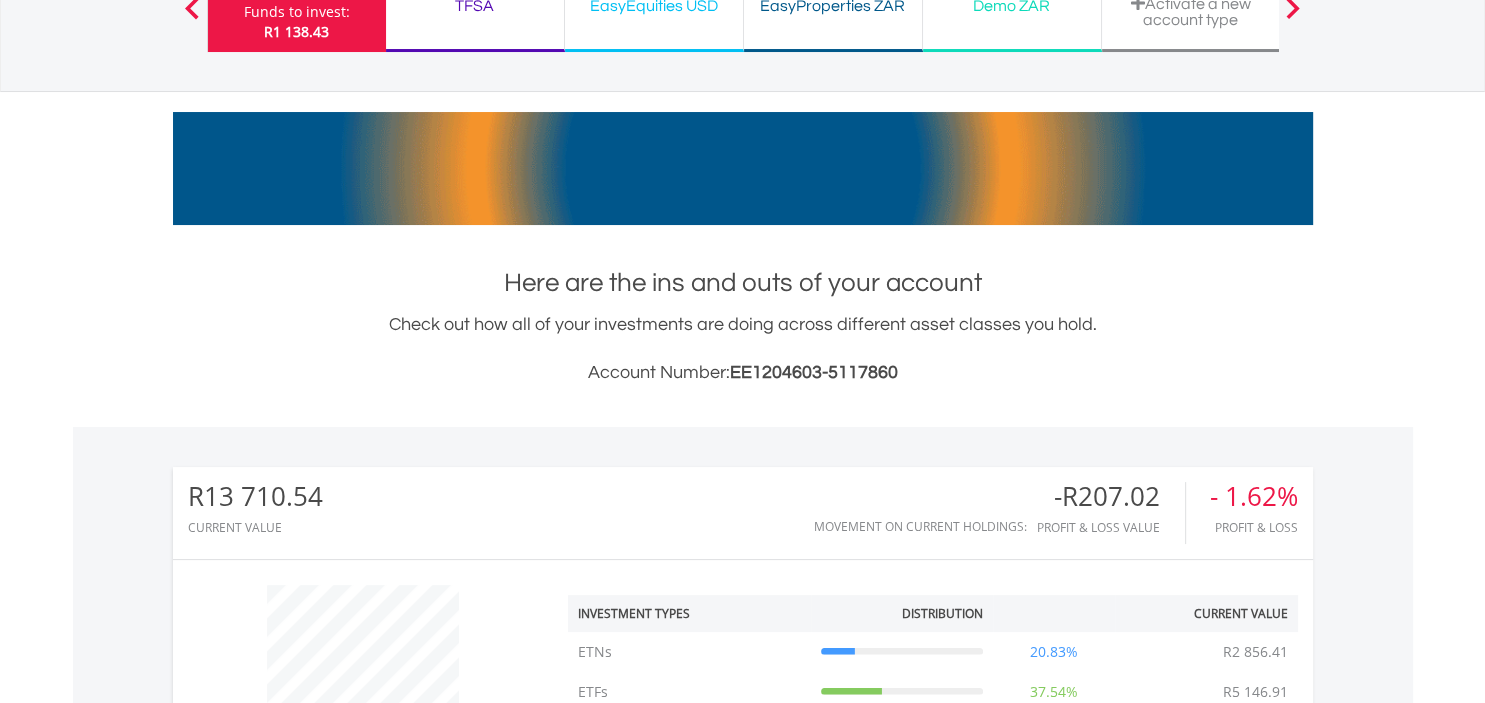 scroll, scrollTop: 0, scrollLeft: 0, axis: both 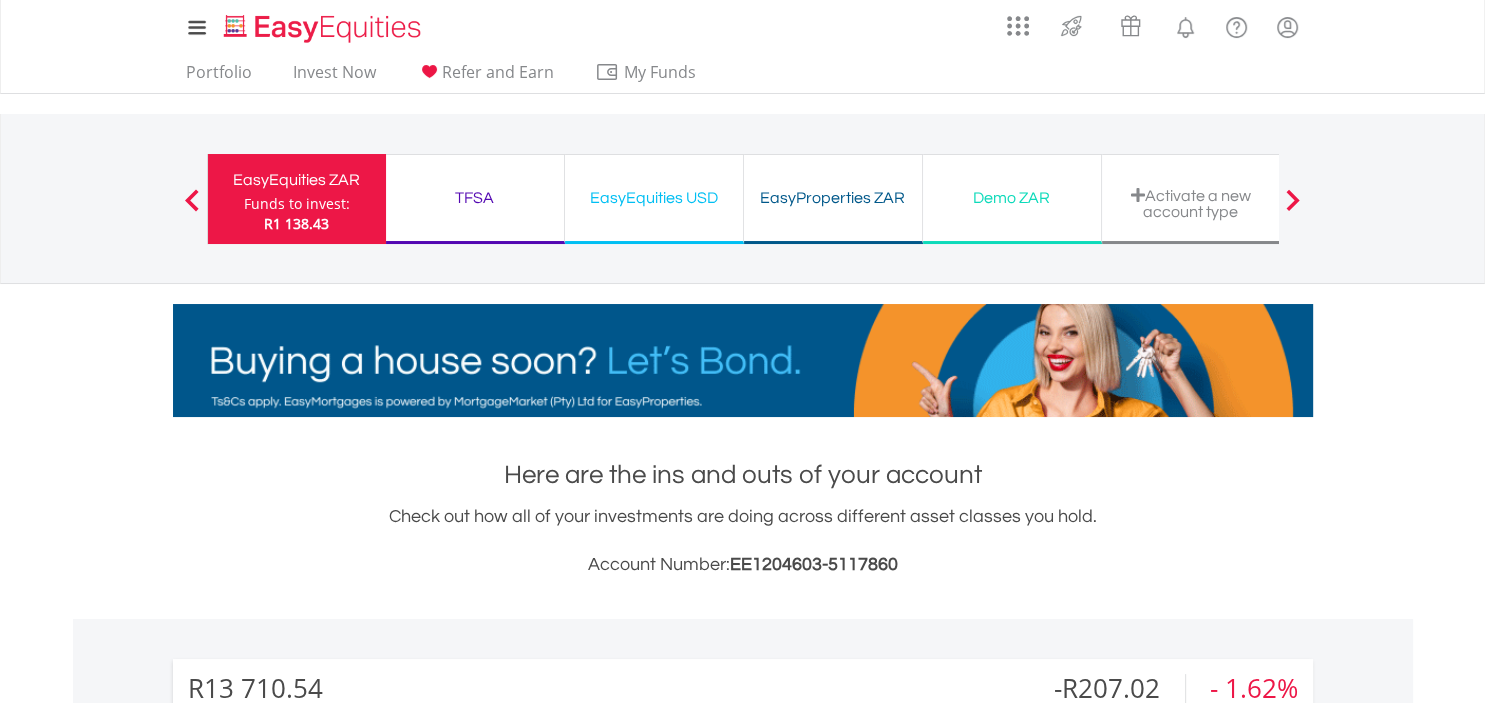 click on "TFSA" at bounding box center [475, 198] 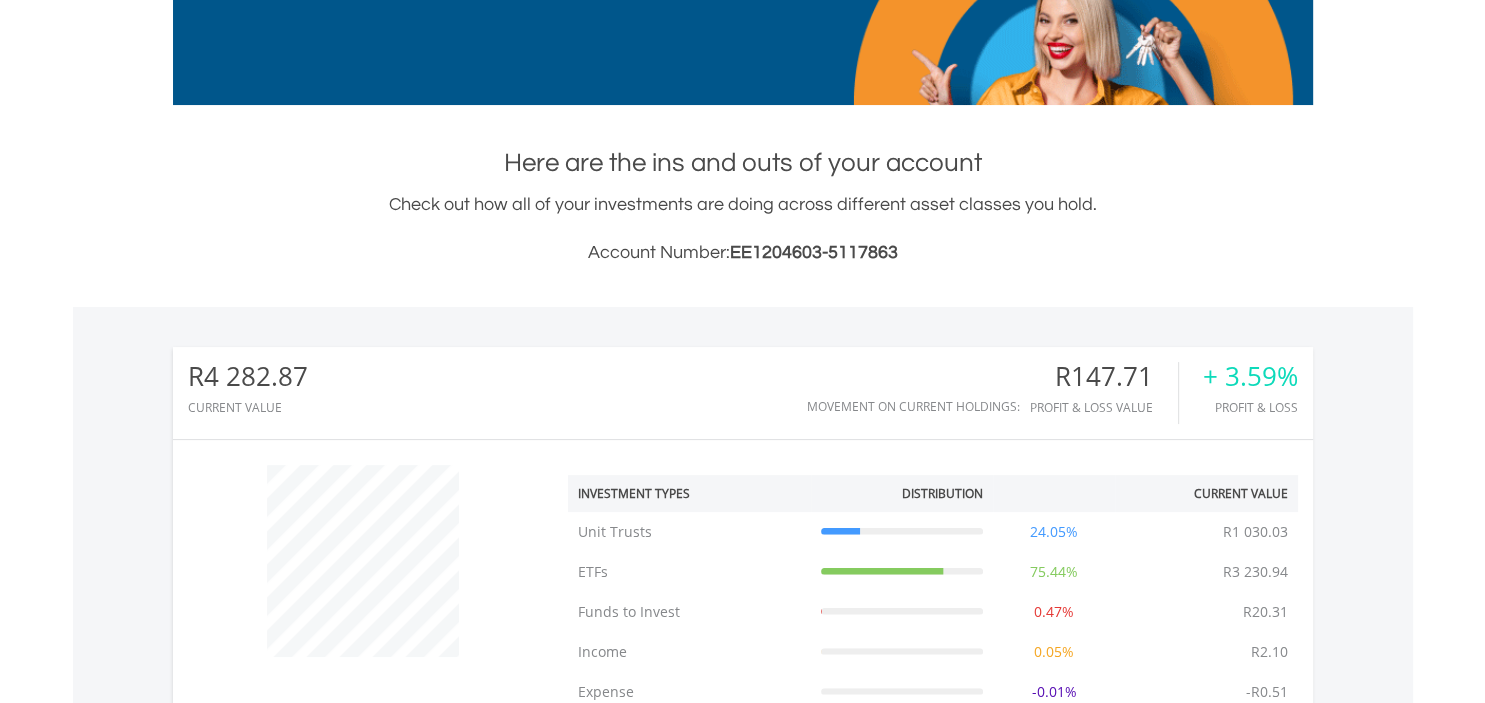 scroll, scrollTop: 312, scrollLeft: 0, axis: vertical 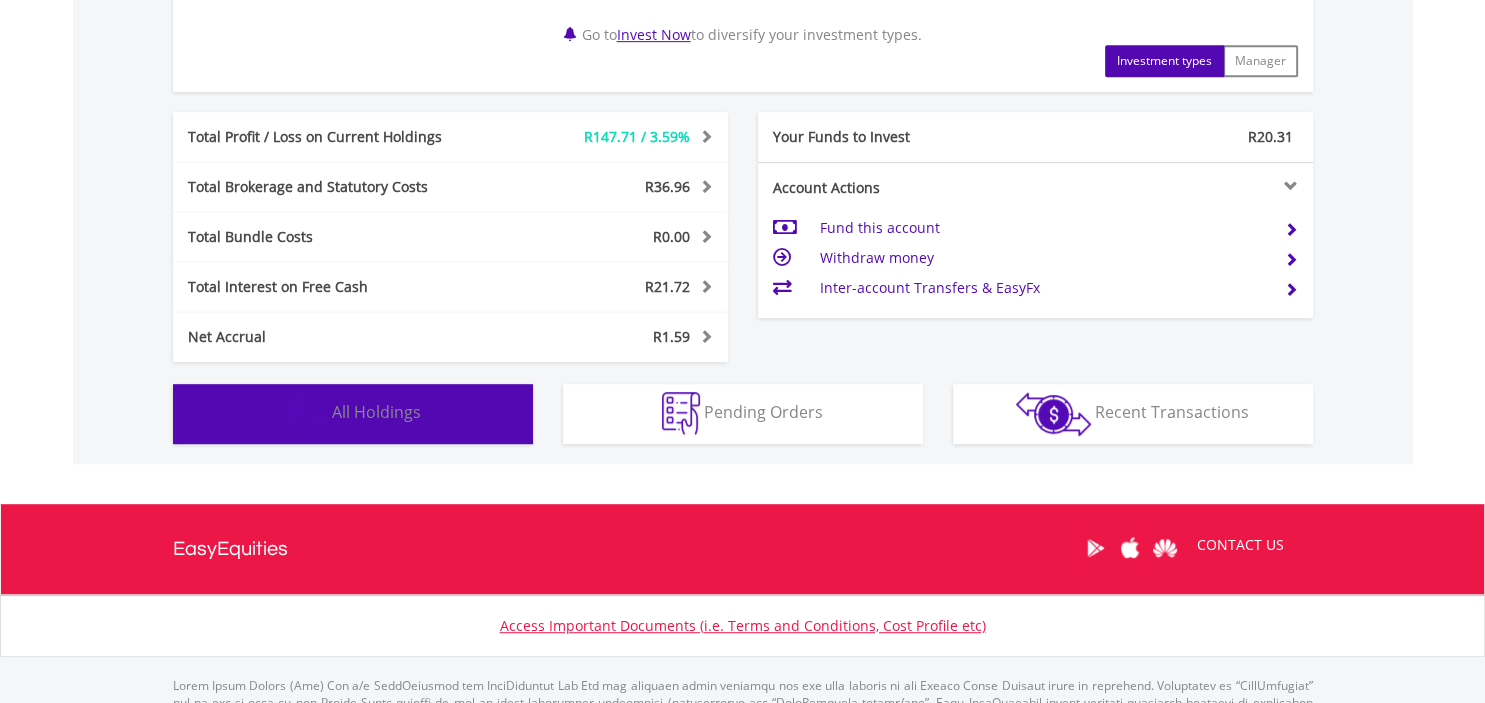 click on "All Holdings" at bounding box center (376, 412) 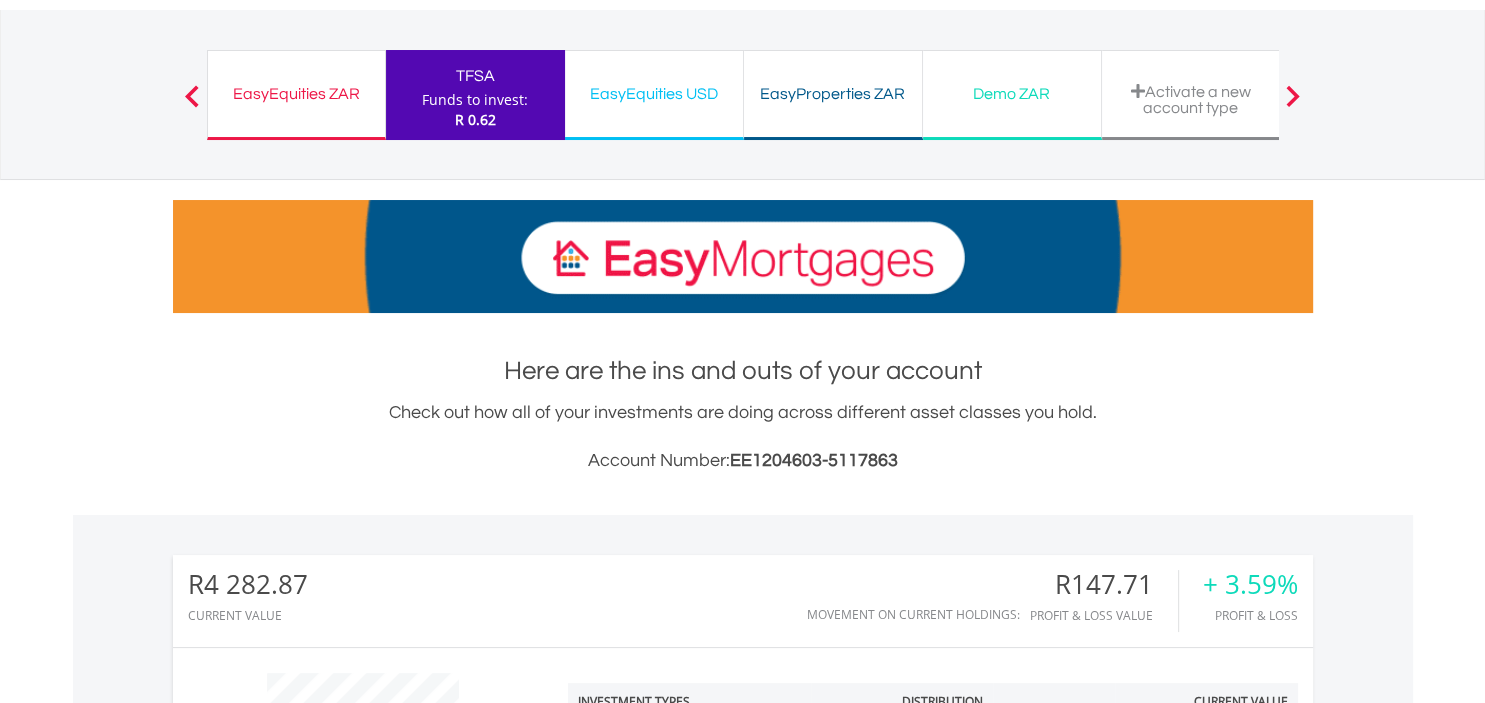 scroll, scrollTop: 0, scrollLeft: 0, axis: both 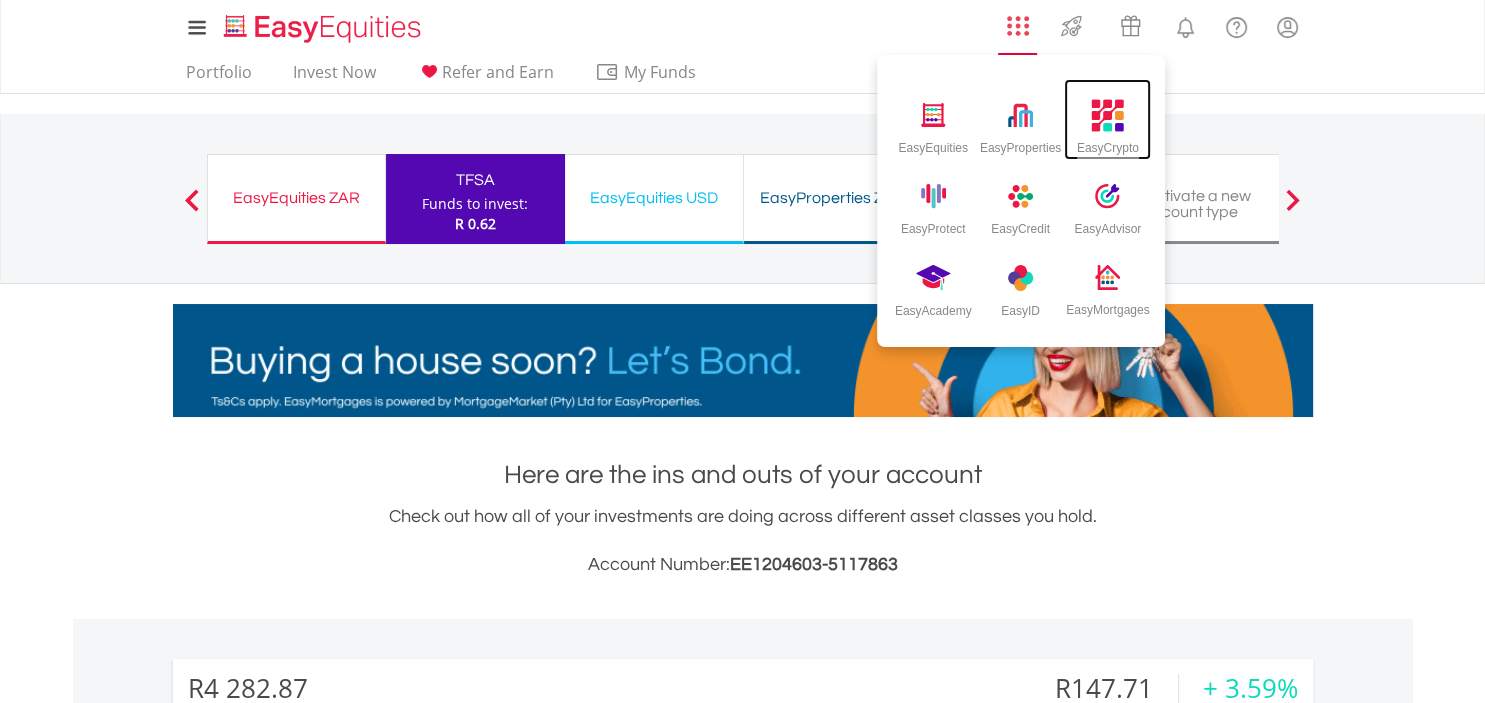 click at bounding box center (1108, 115) 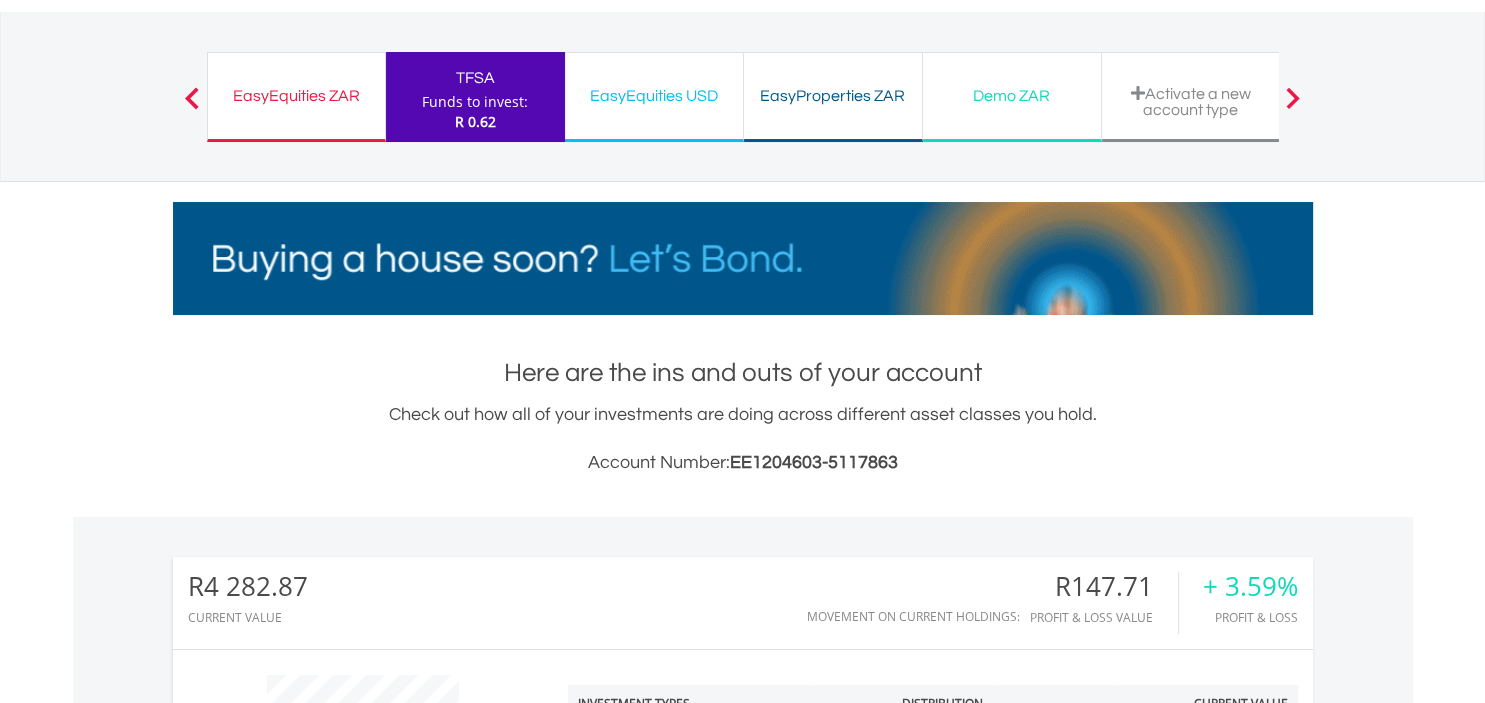 scroll, scrollTop: 0, scrollLeft: 0, axis: both 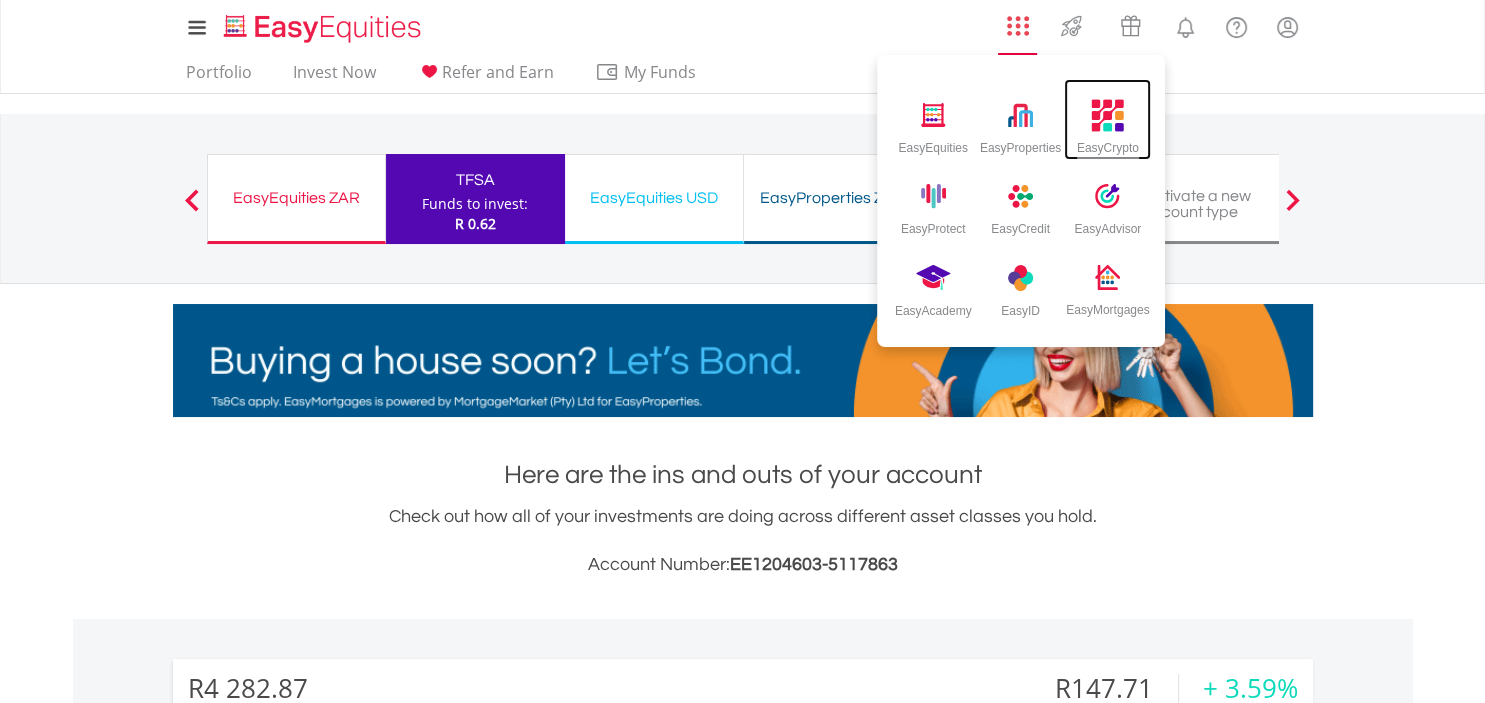 click at bounding box center (1108, 115) 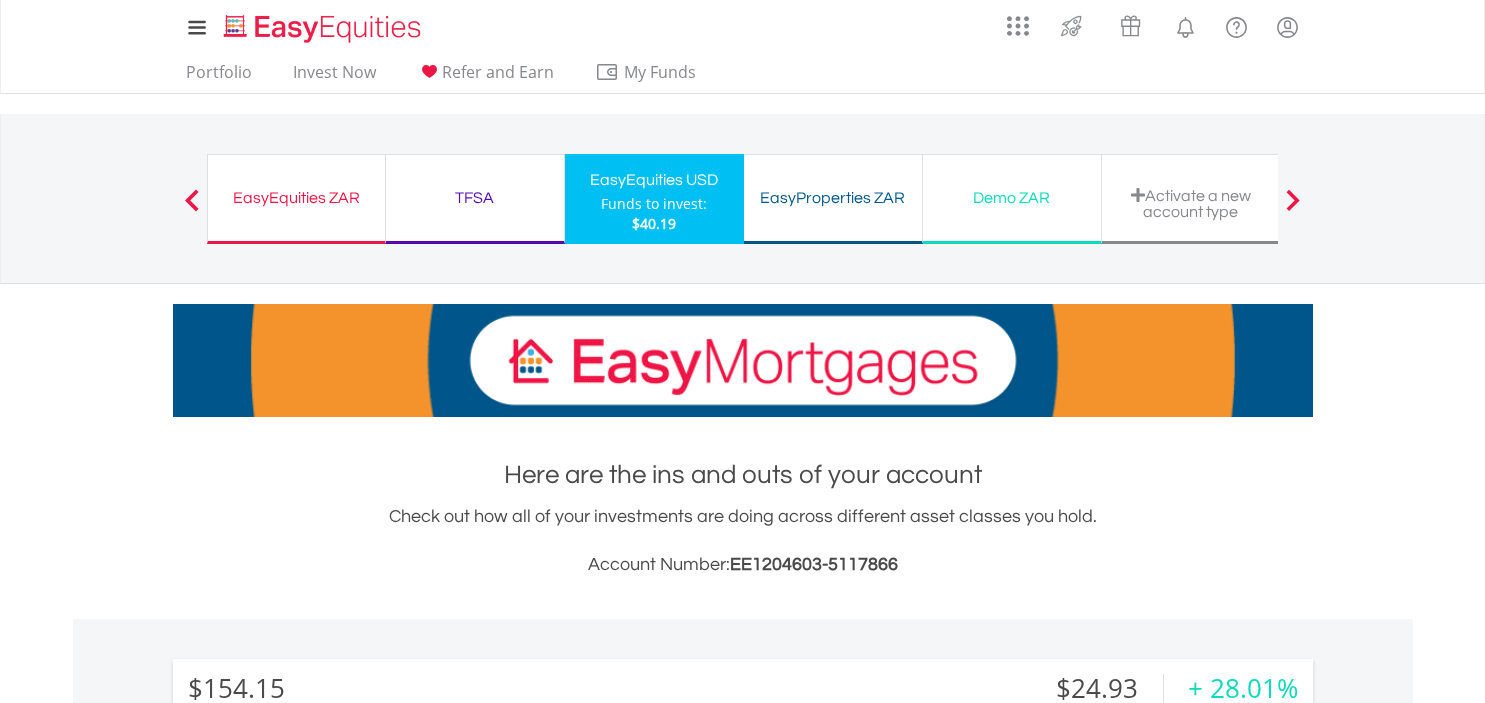 scroll, scrollTop: 0, scrollLeft: 0, axis: both 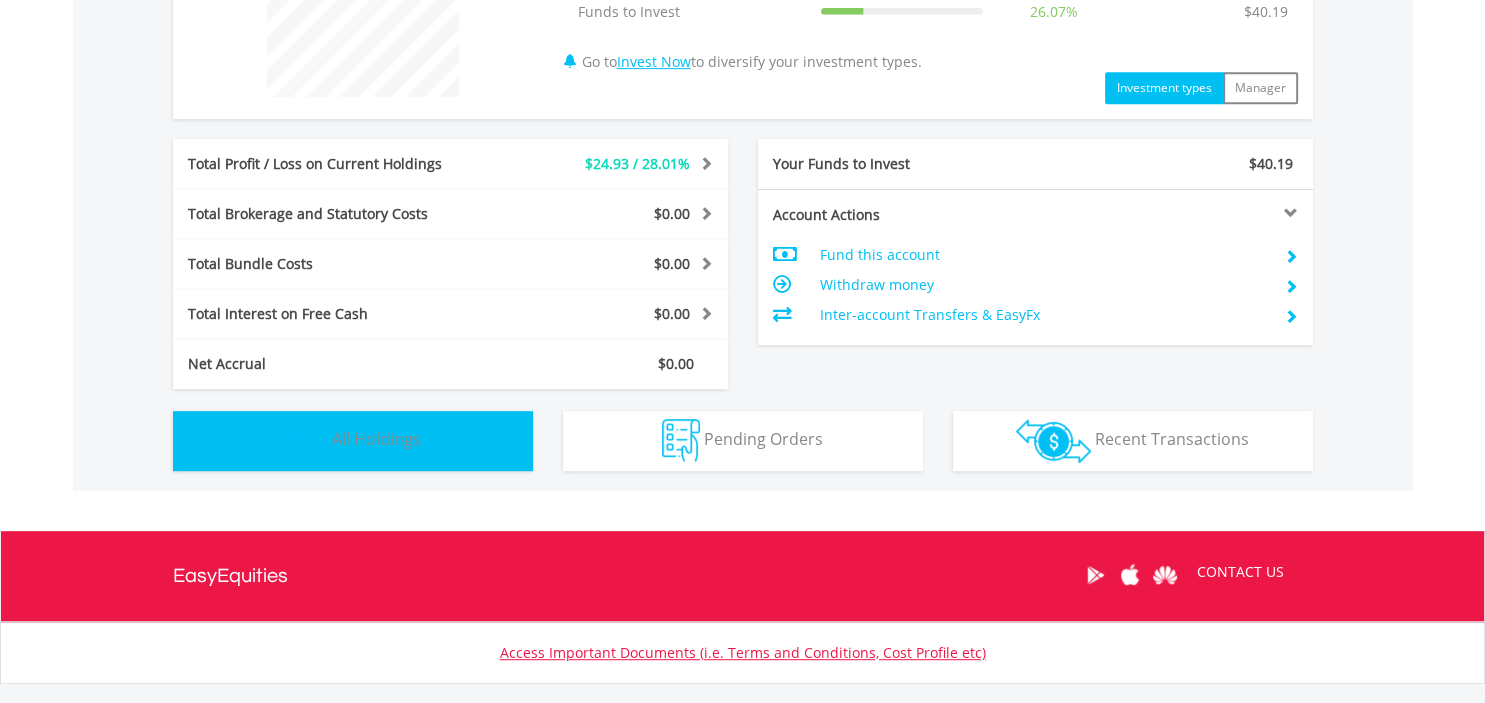 click on "All Holdings" at bounding box center [376, 439] 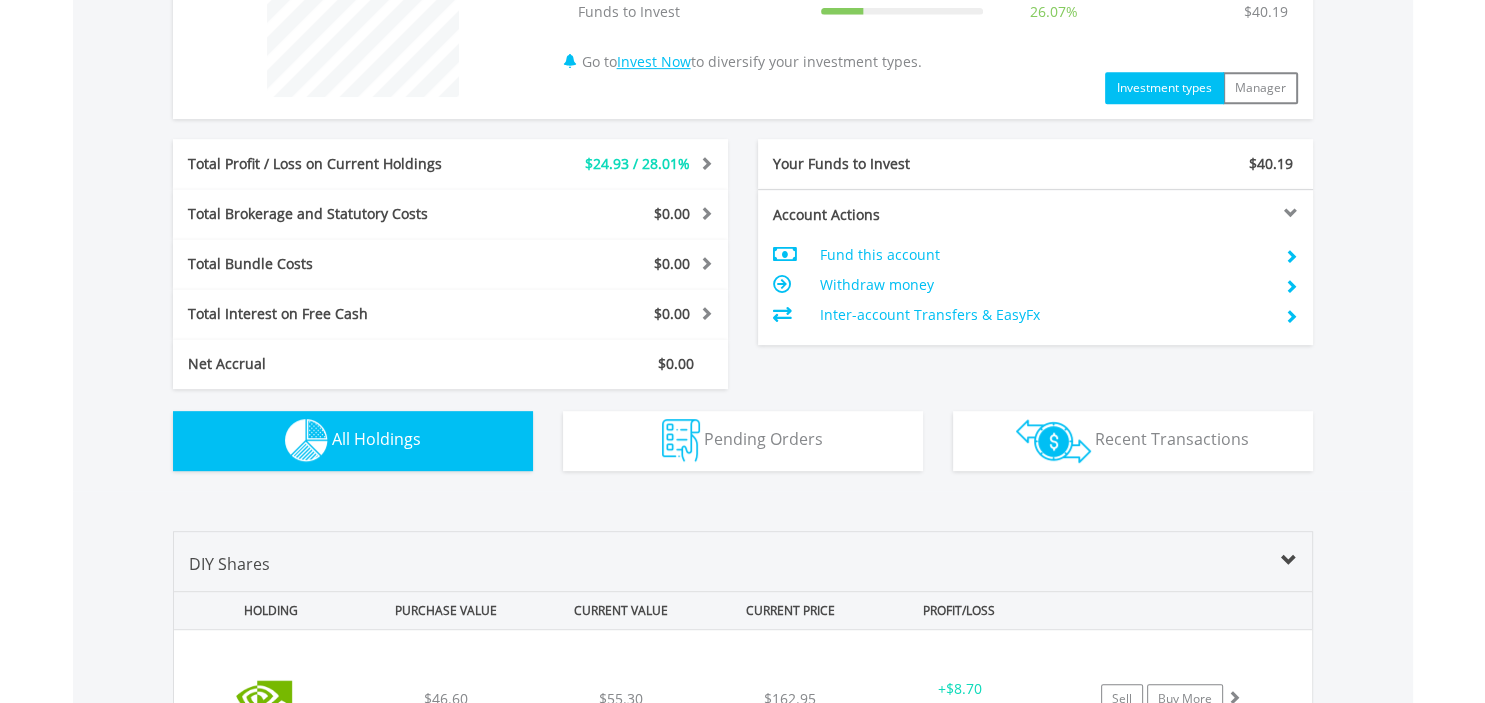 scroll, scrollTop: 1372, scrollLeft: 0, axis: vertical 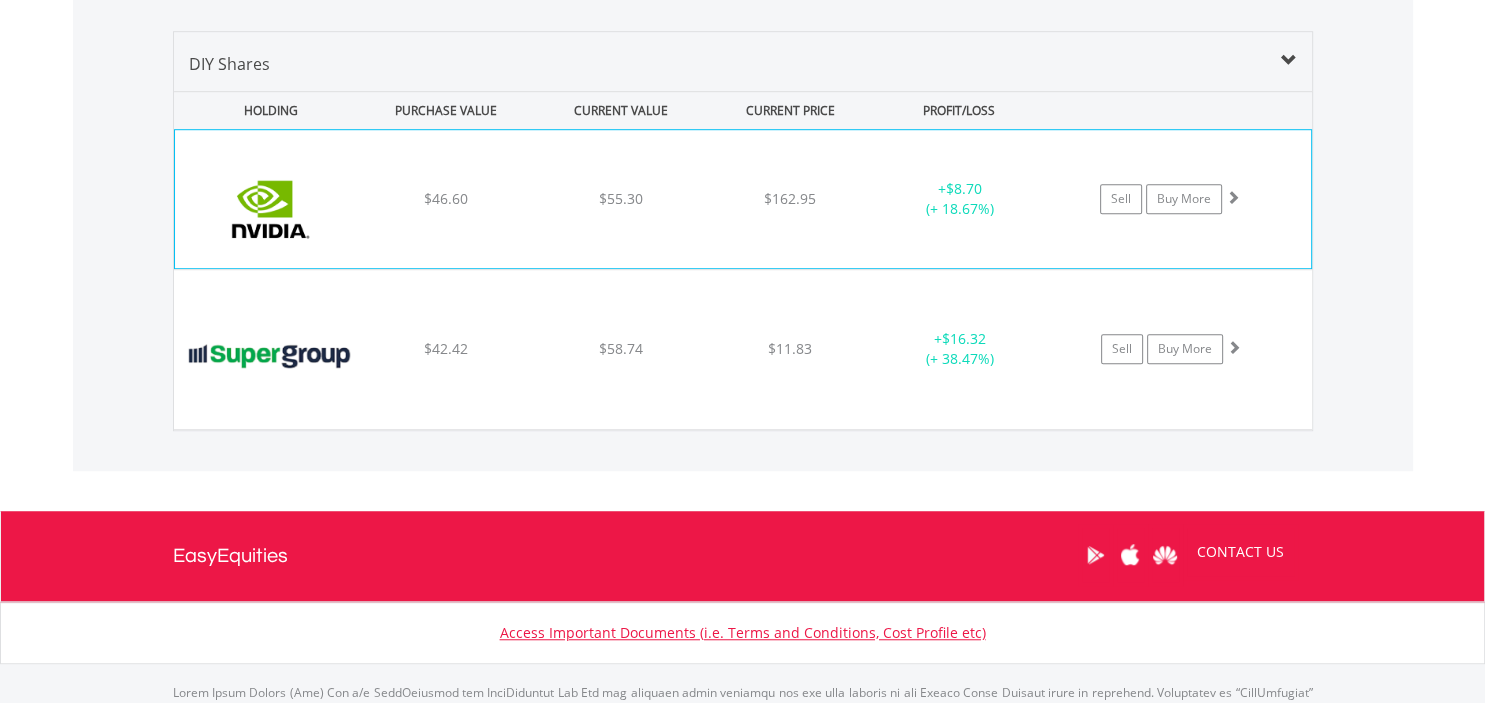 click at bounding box center (1233, 197) 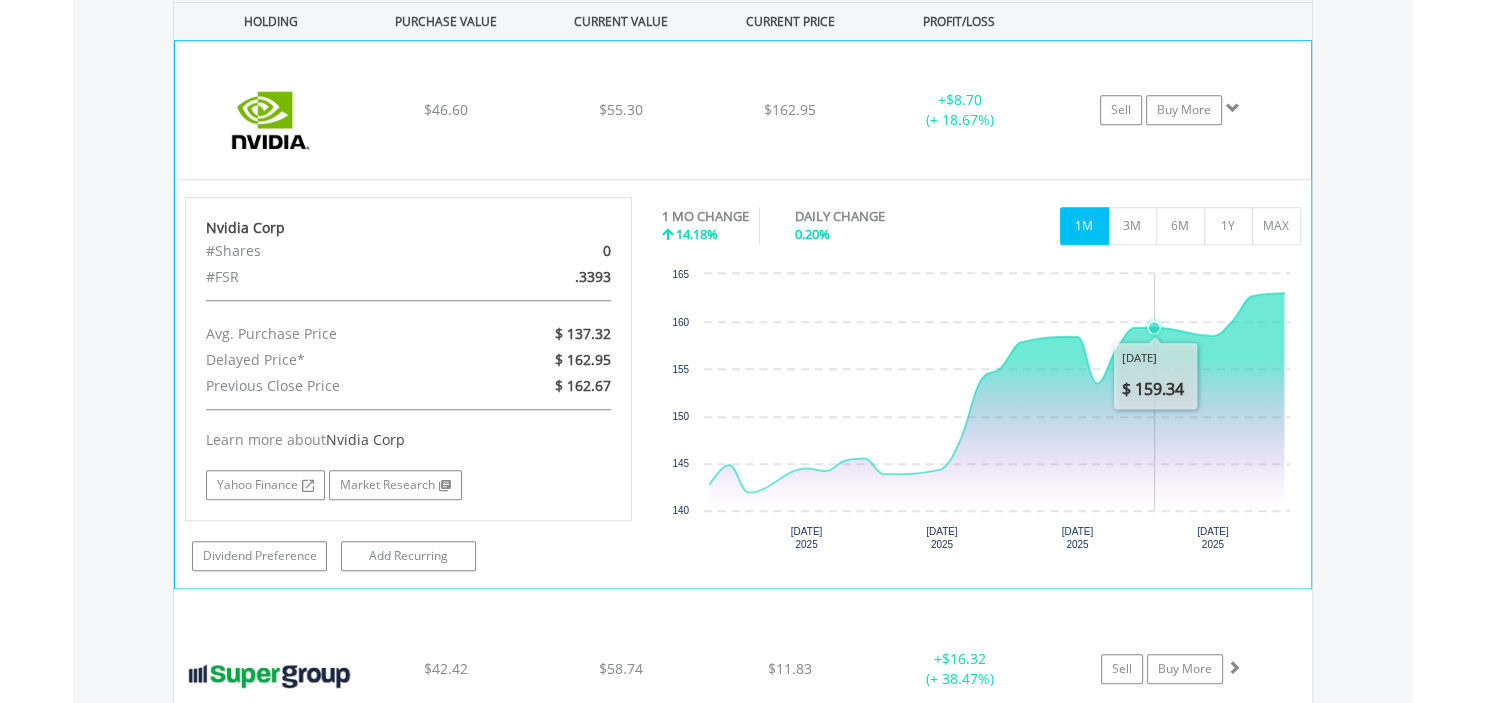 scroll, scrollTop: 1475, scrollLeft: 0, axis: vertical 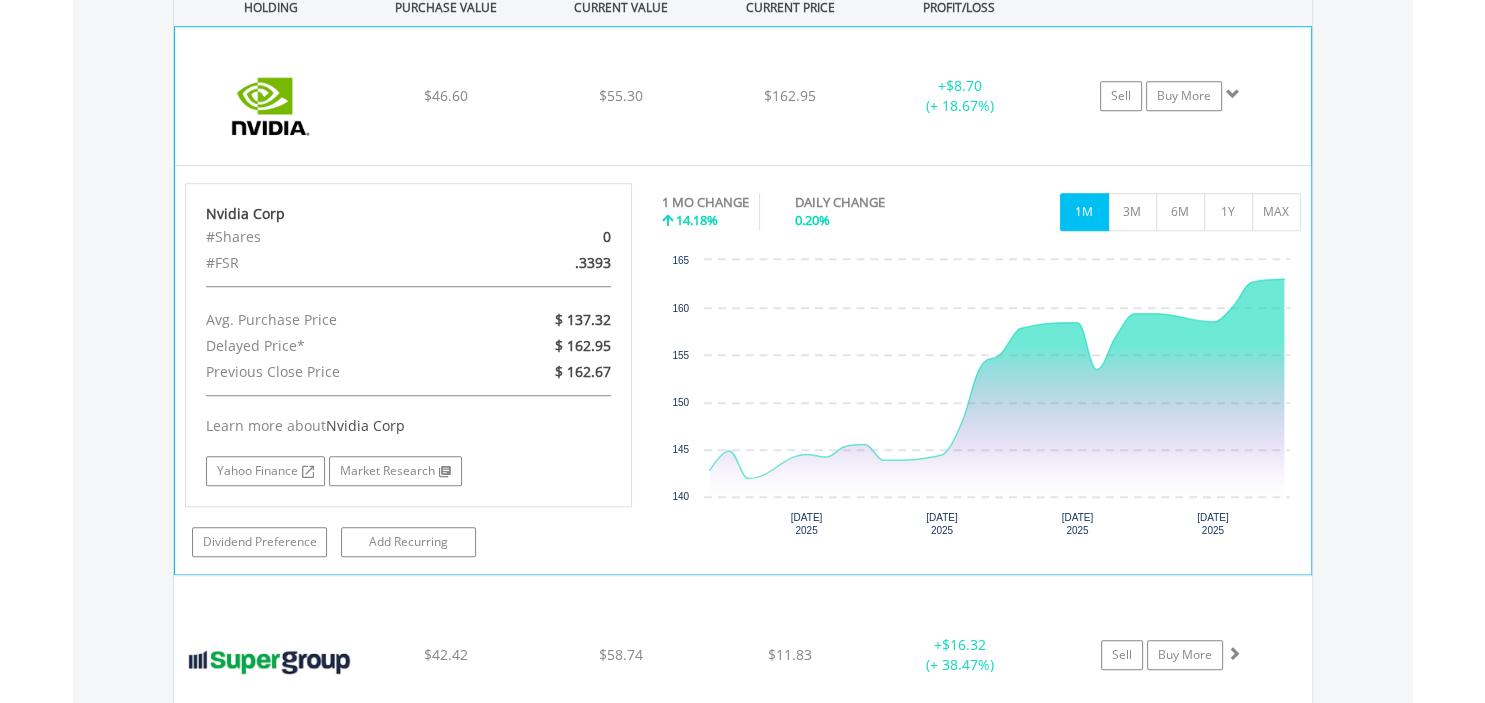 click at bounding box center (1233, 94) 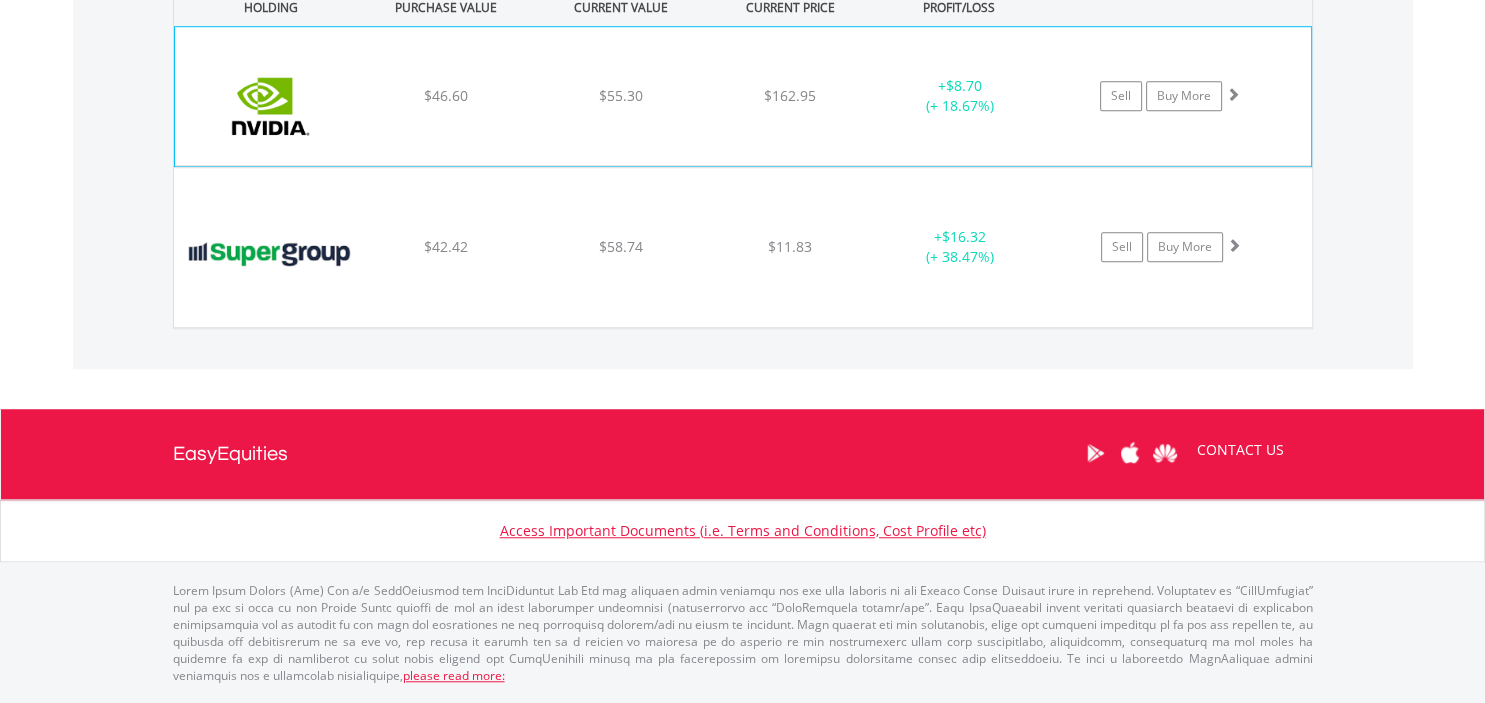 scroll, scrollTop: 1464, scrollLeft: 0, axis: vertical 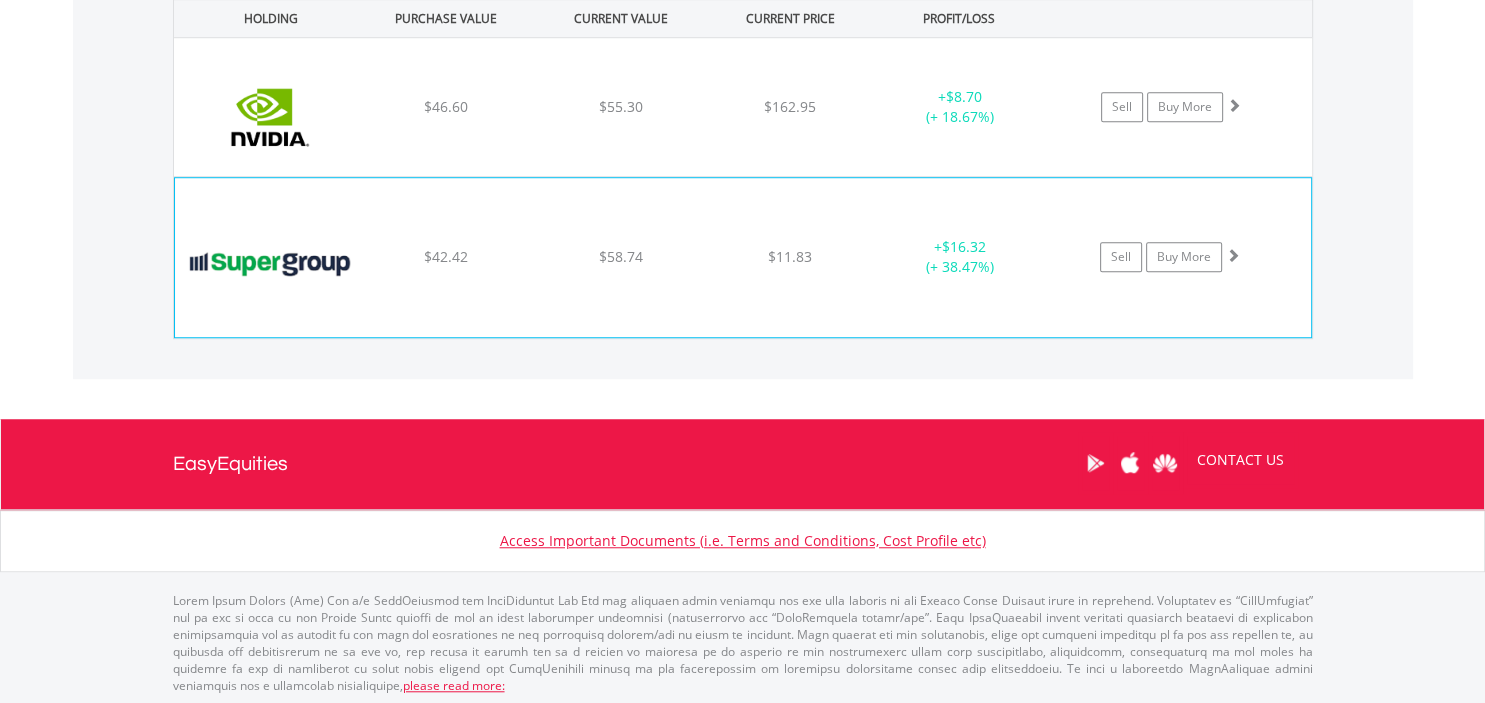 click at bounding box center [1233, 255] 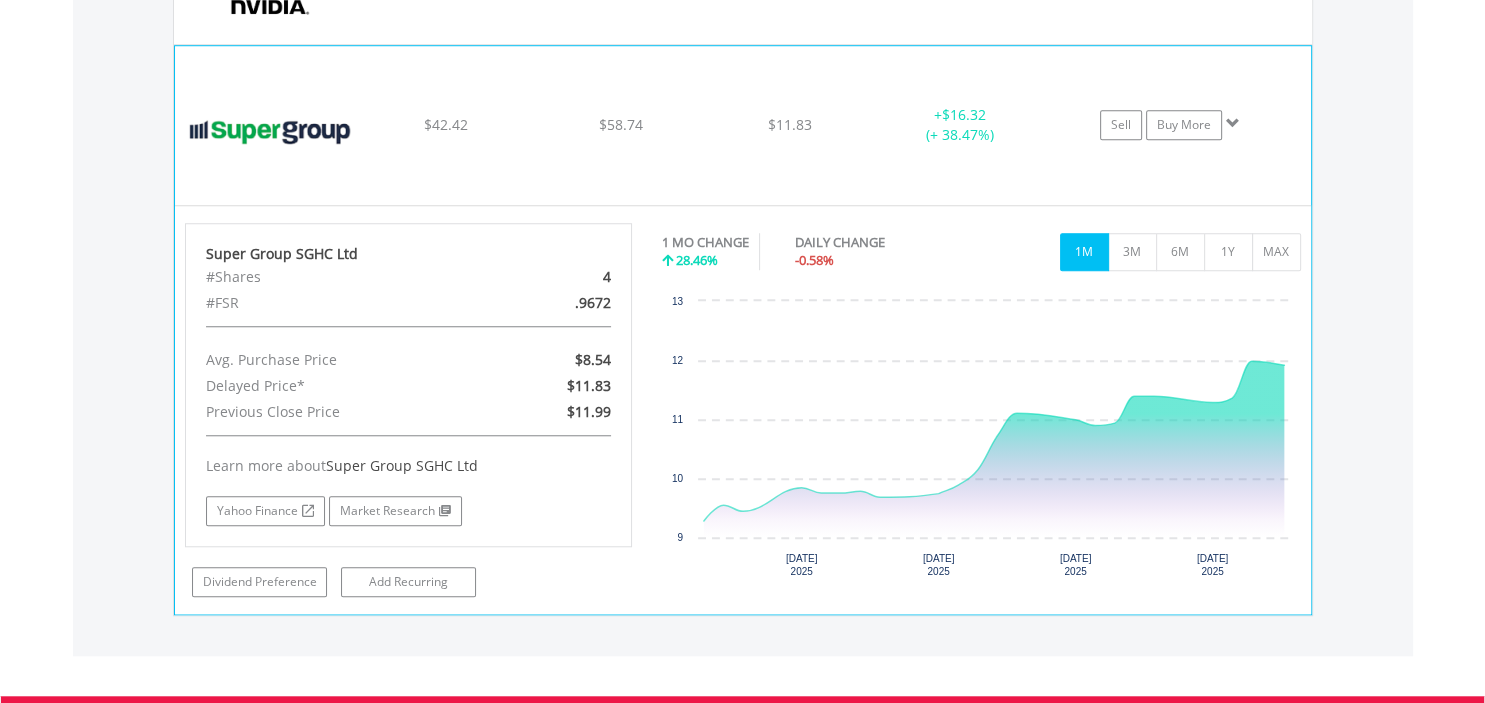 scroll, scrollTop: 1596, scrollLeft: 0, axis: vertical 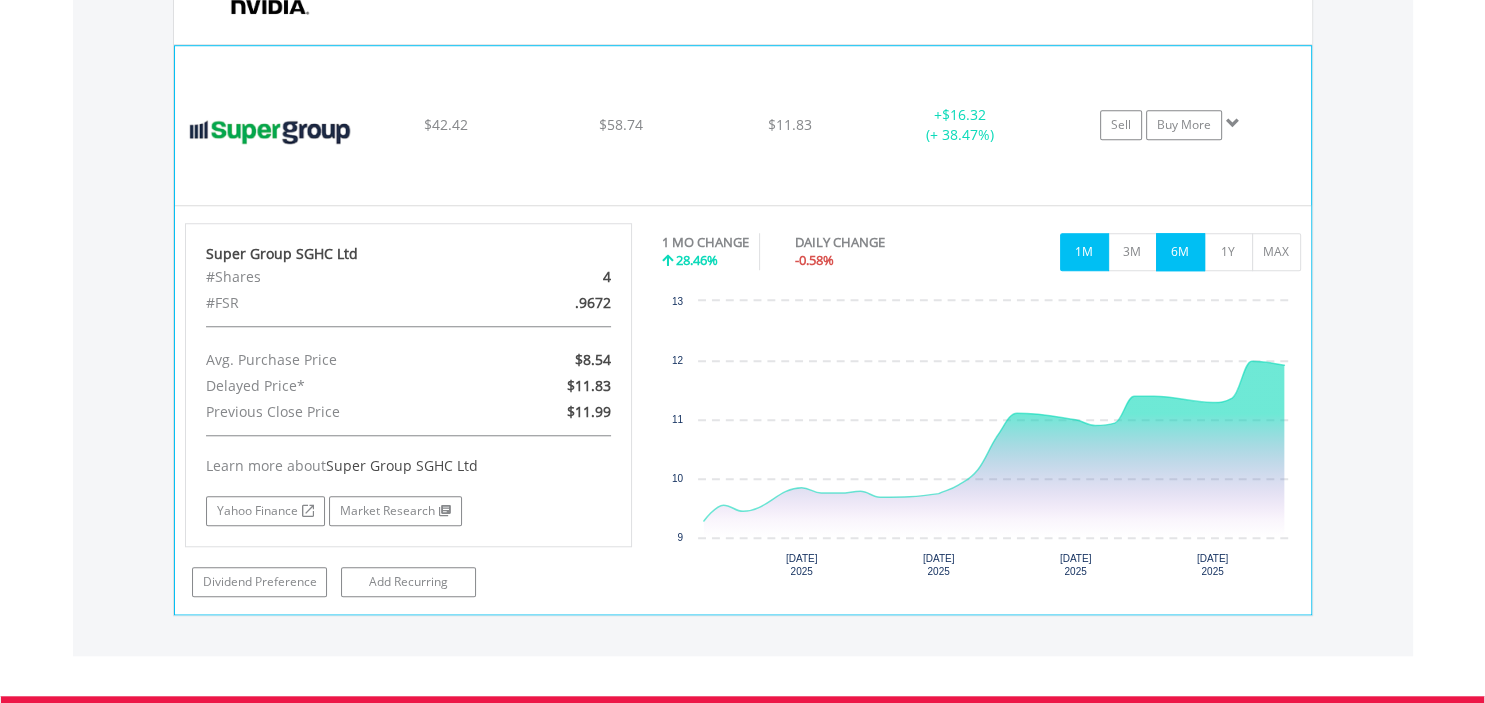 click on "6M" at bounding box center [1180, 252] 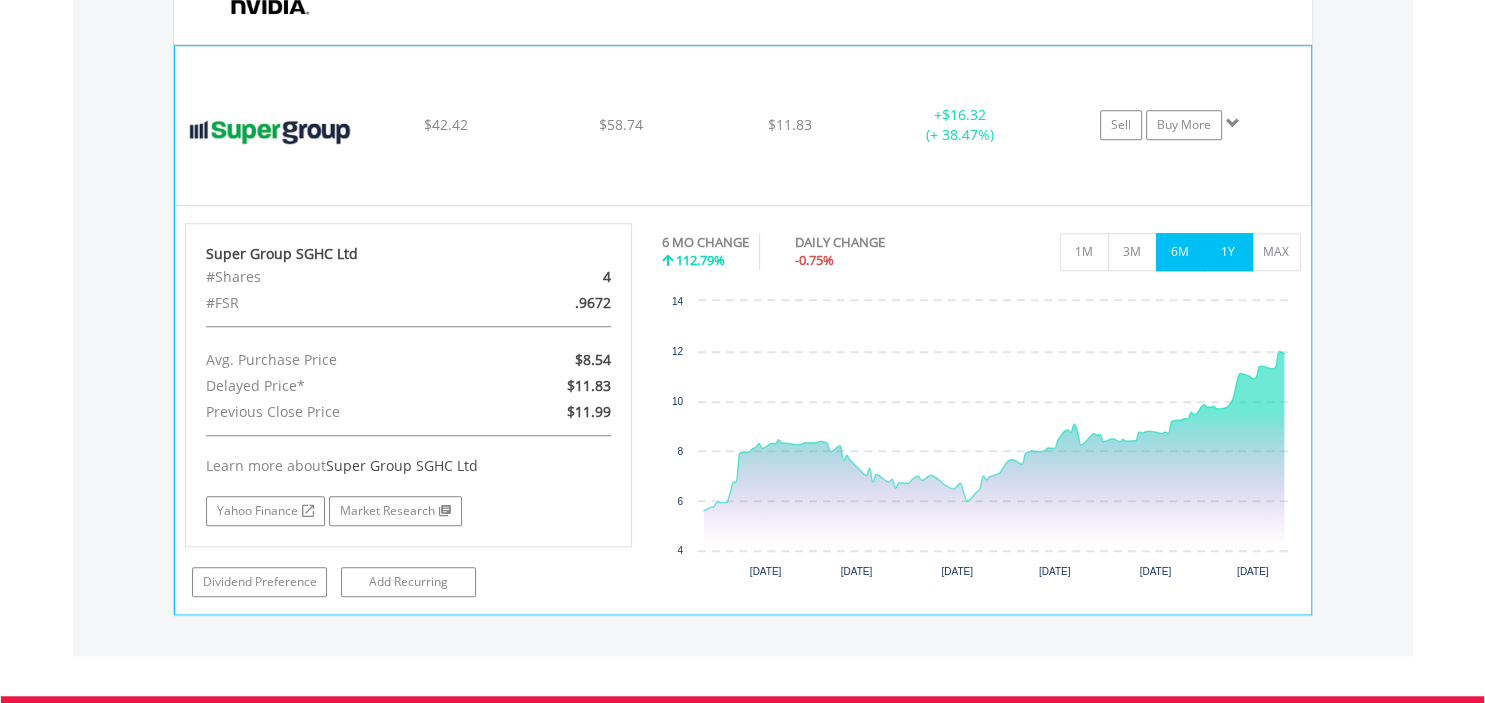 click on "1Y" at bounding box center [1228, 252] 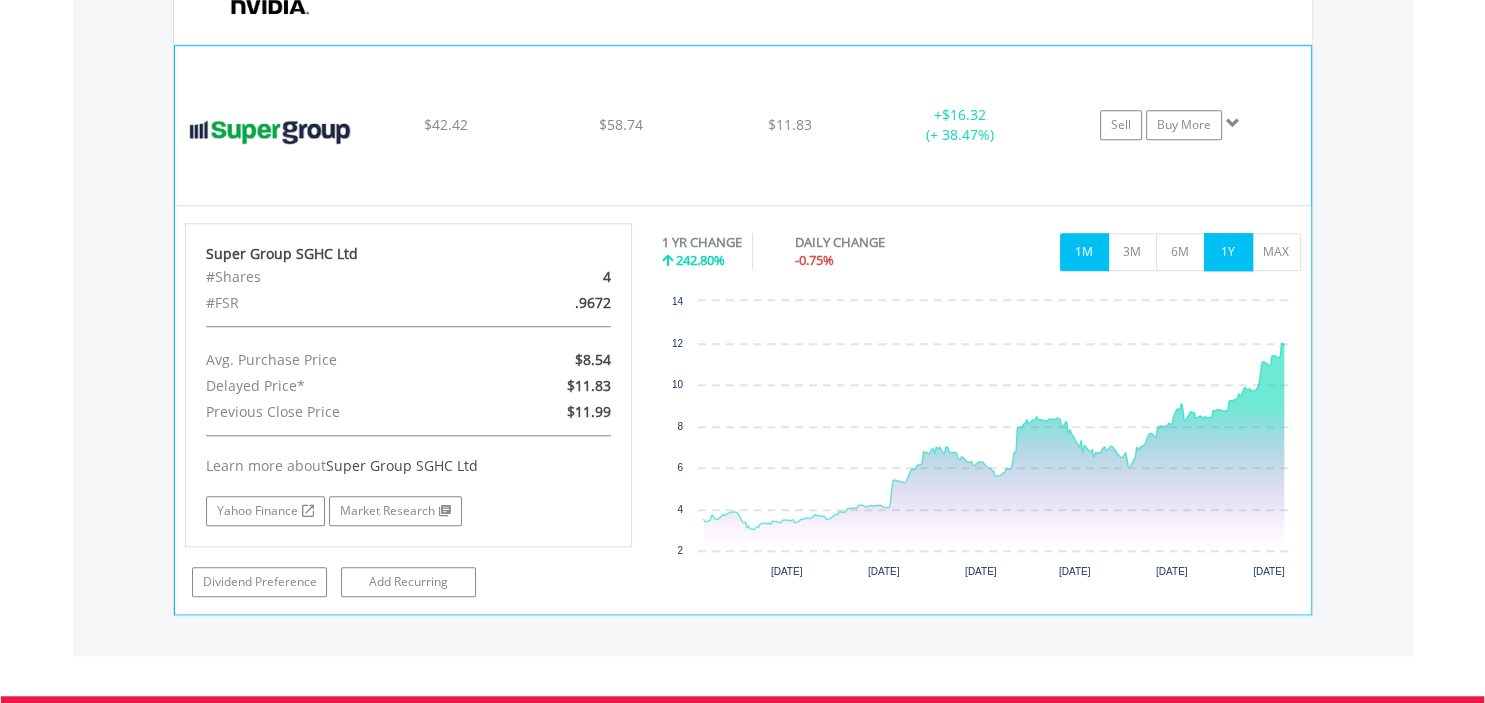 click on "1M" at bounding box center [1084, 252] 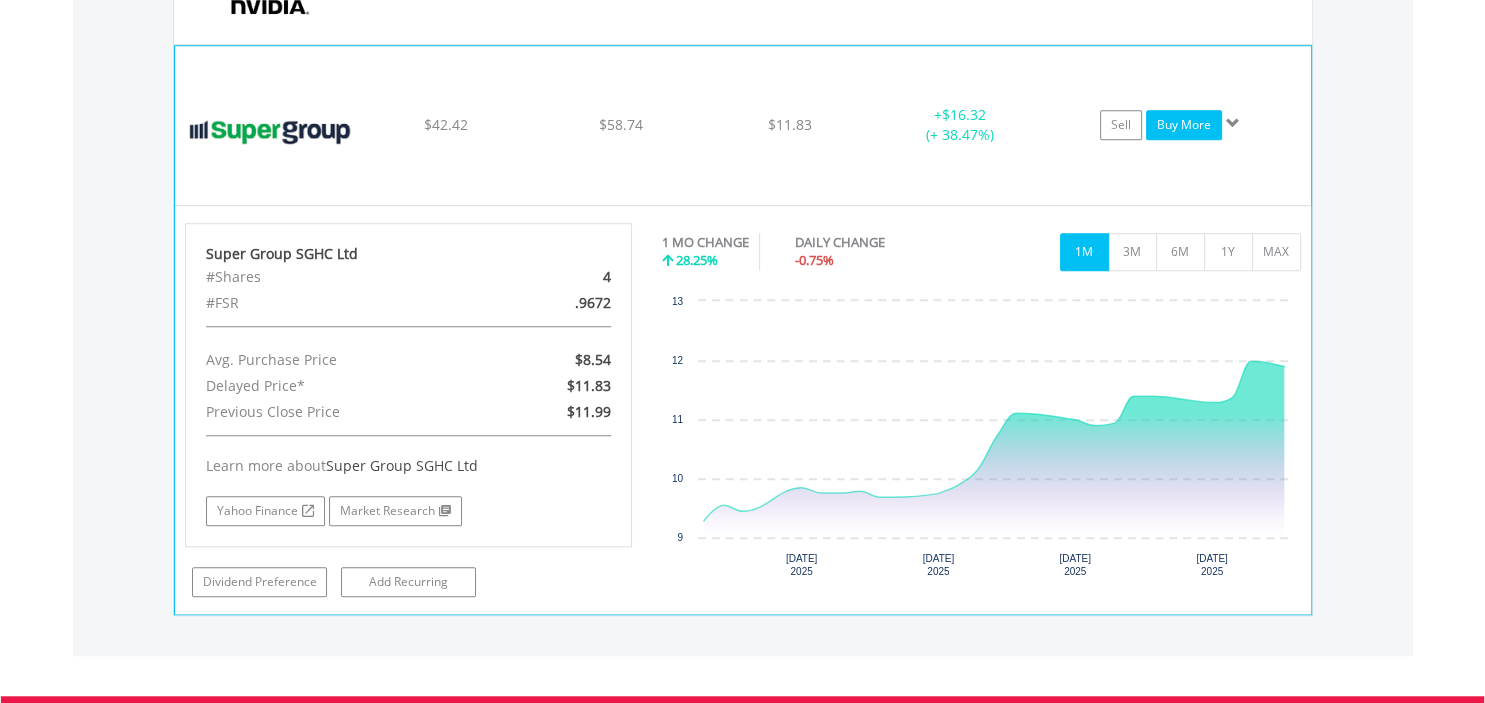 click on "Buy More" at bounding box center (1184, 125) 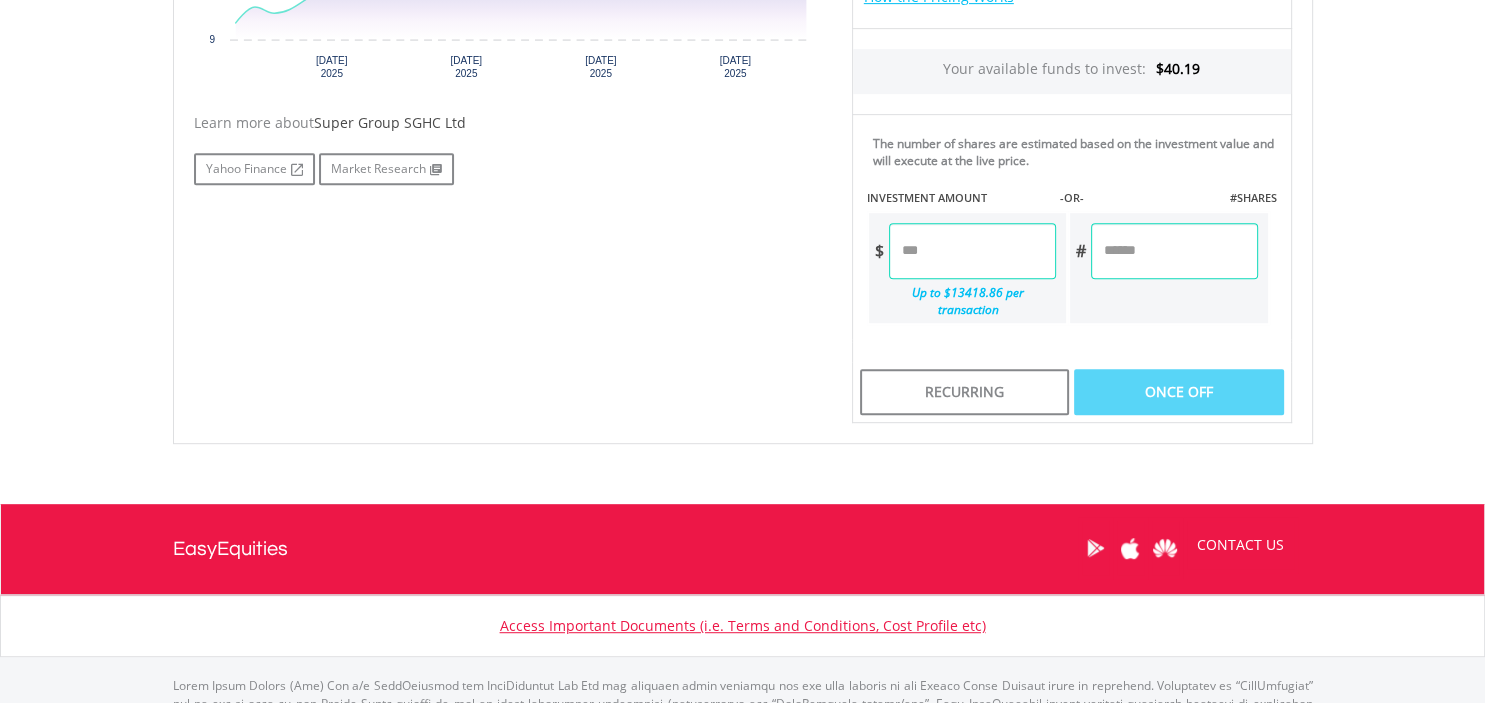 scroll, scrollTop: 918, scrollLeft: 0, axis: vertical 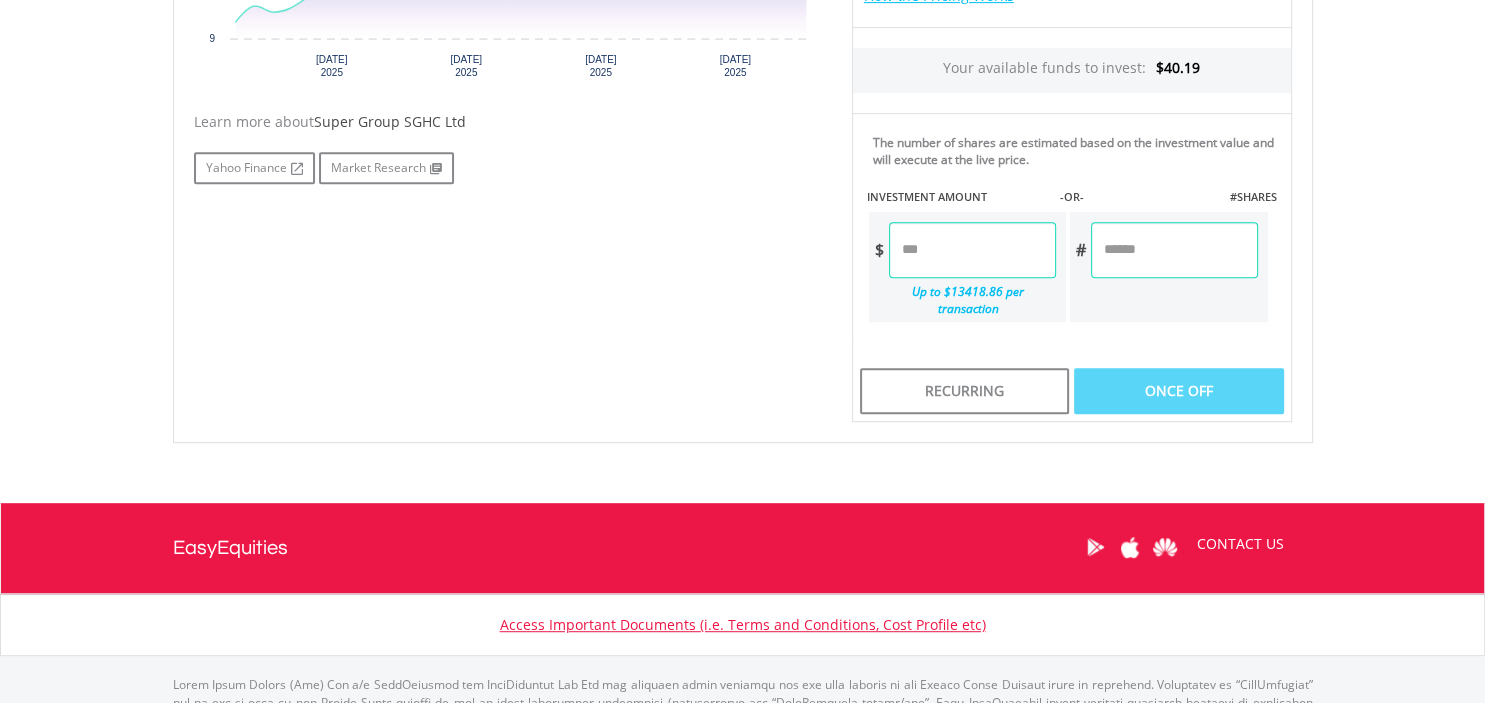 click at bounding box center [1174, 250] 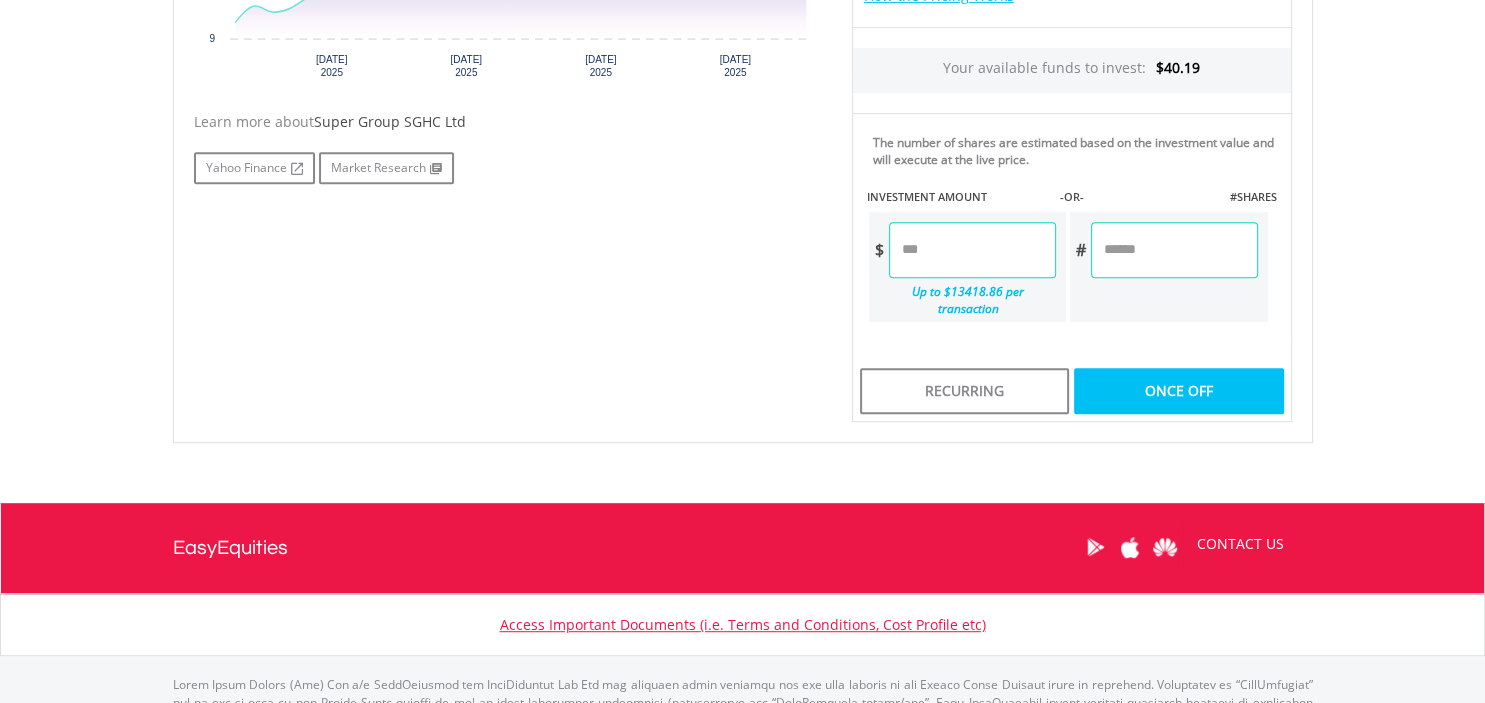 type on "*" 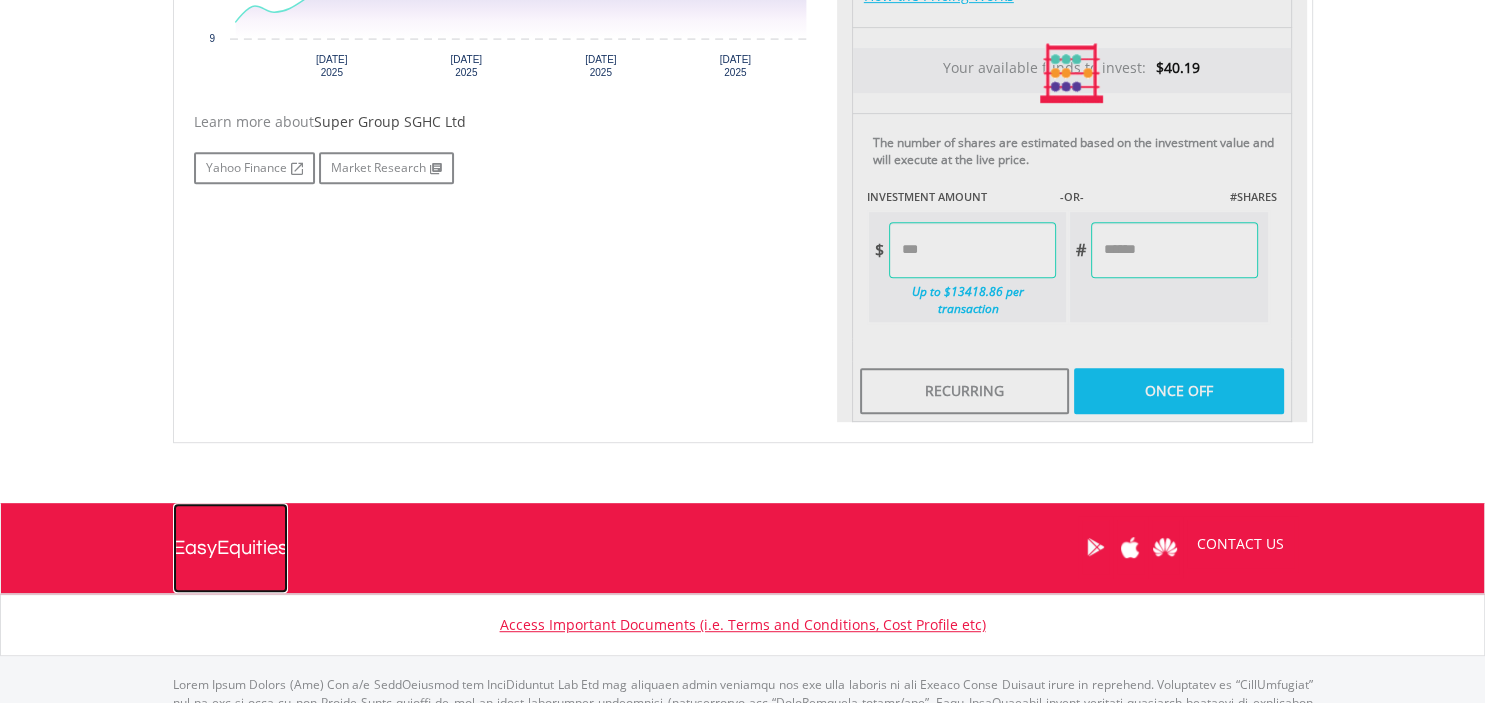 type on "*****" 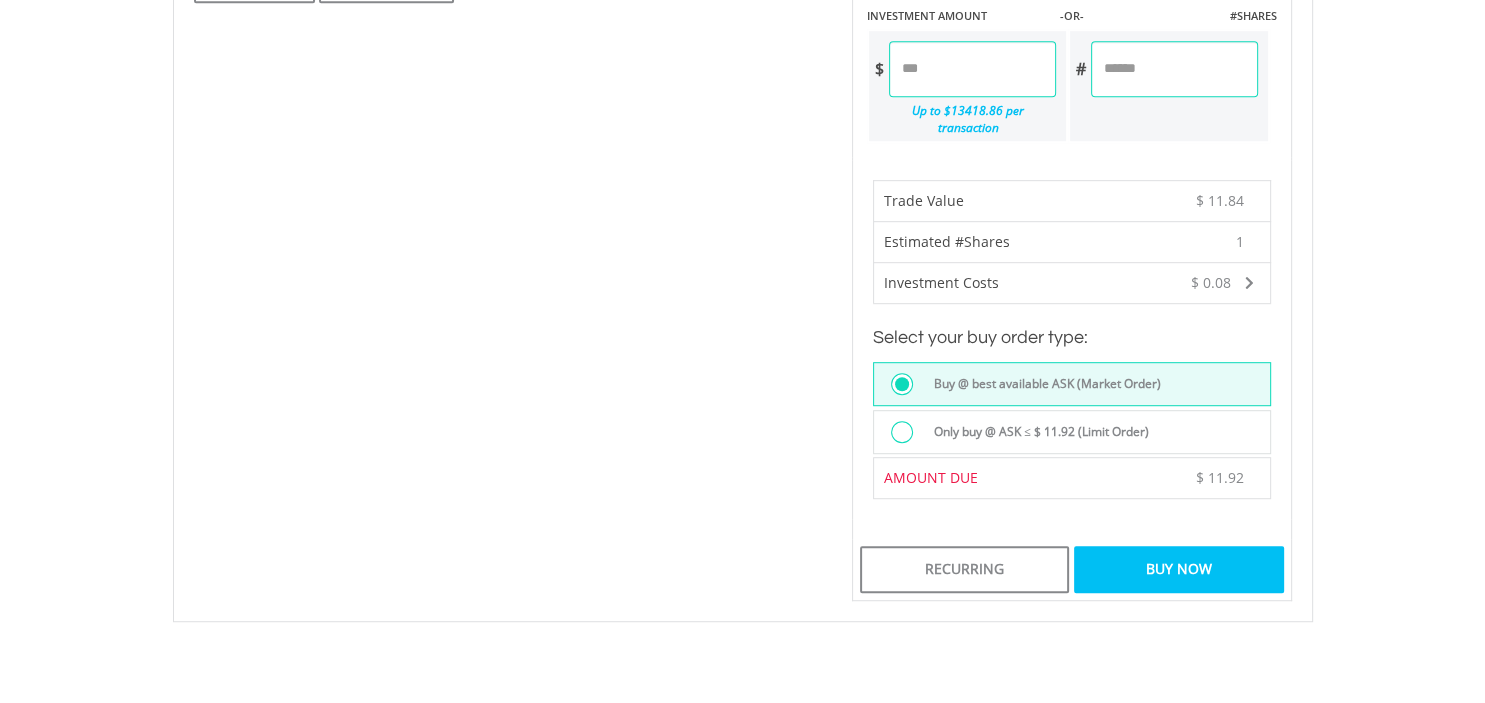 scroll, scrollTop: 1104, scrollLeft: 0, axis: vertical 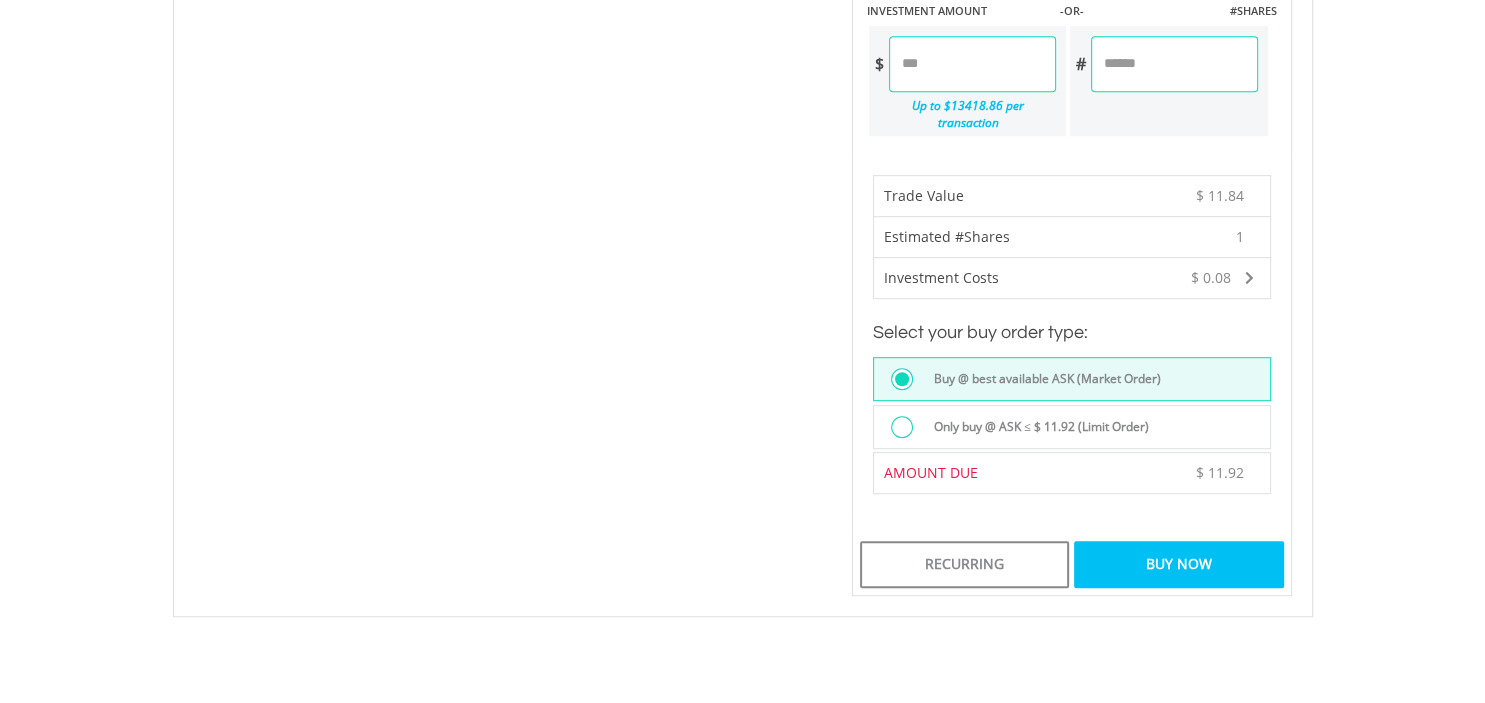 click on "Buy Now" at bounding box center [1178, 564] 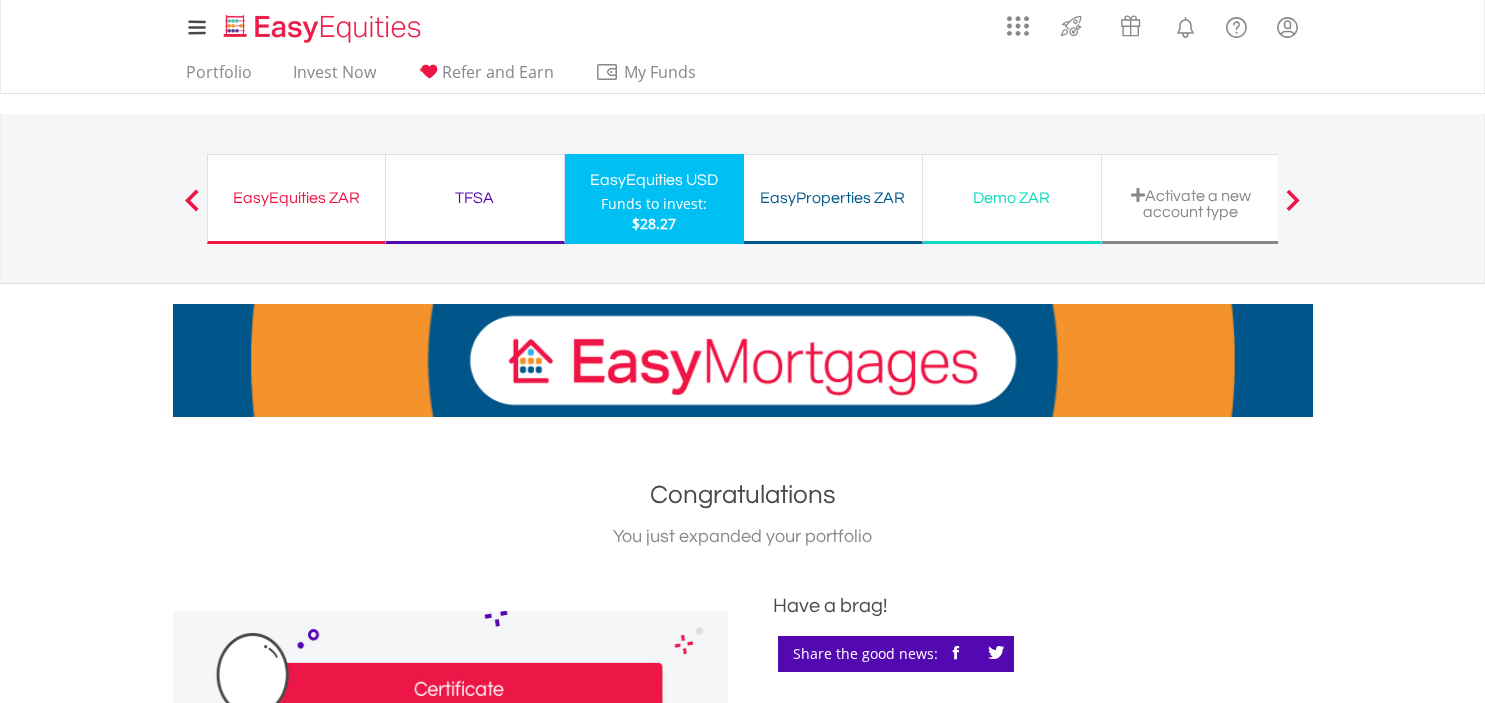scroll, scrollTop: 0, scrollLeft: 0, axis: both 